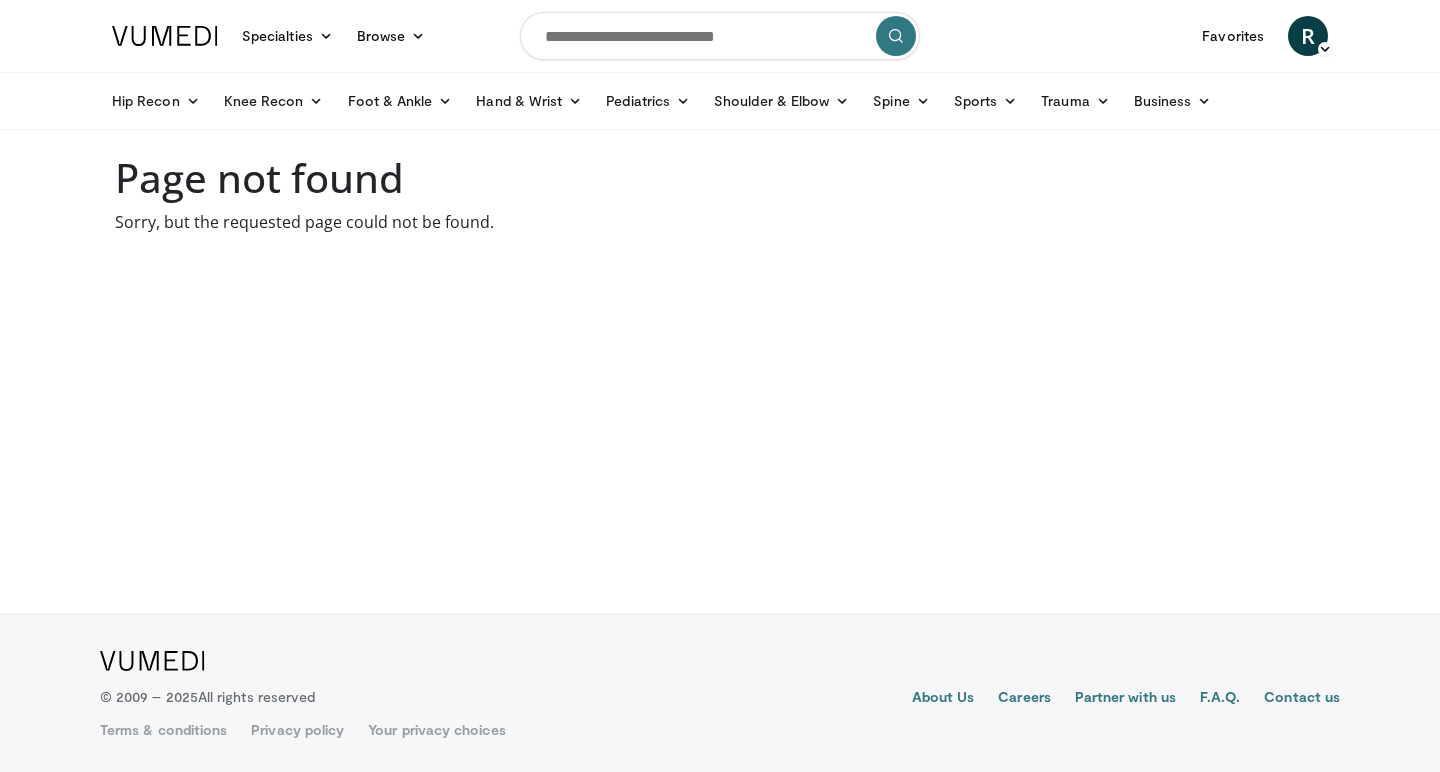 scroll, scrollTop: 0, scrollLeft: 0, axis: both 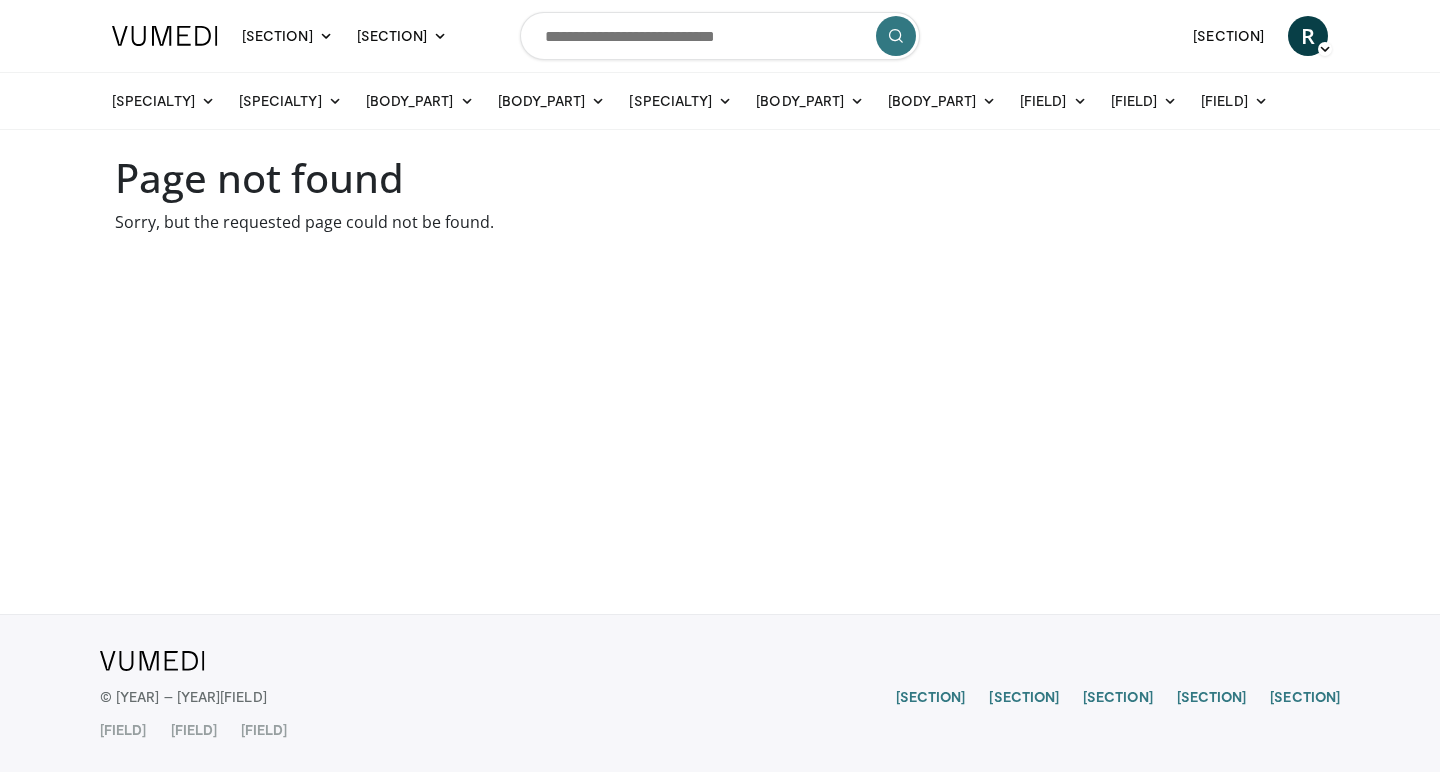 click at bounding box center (720, 36) 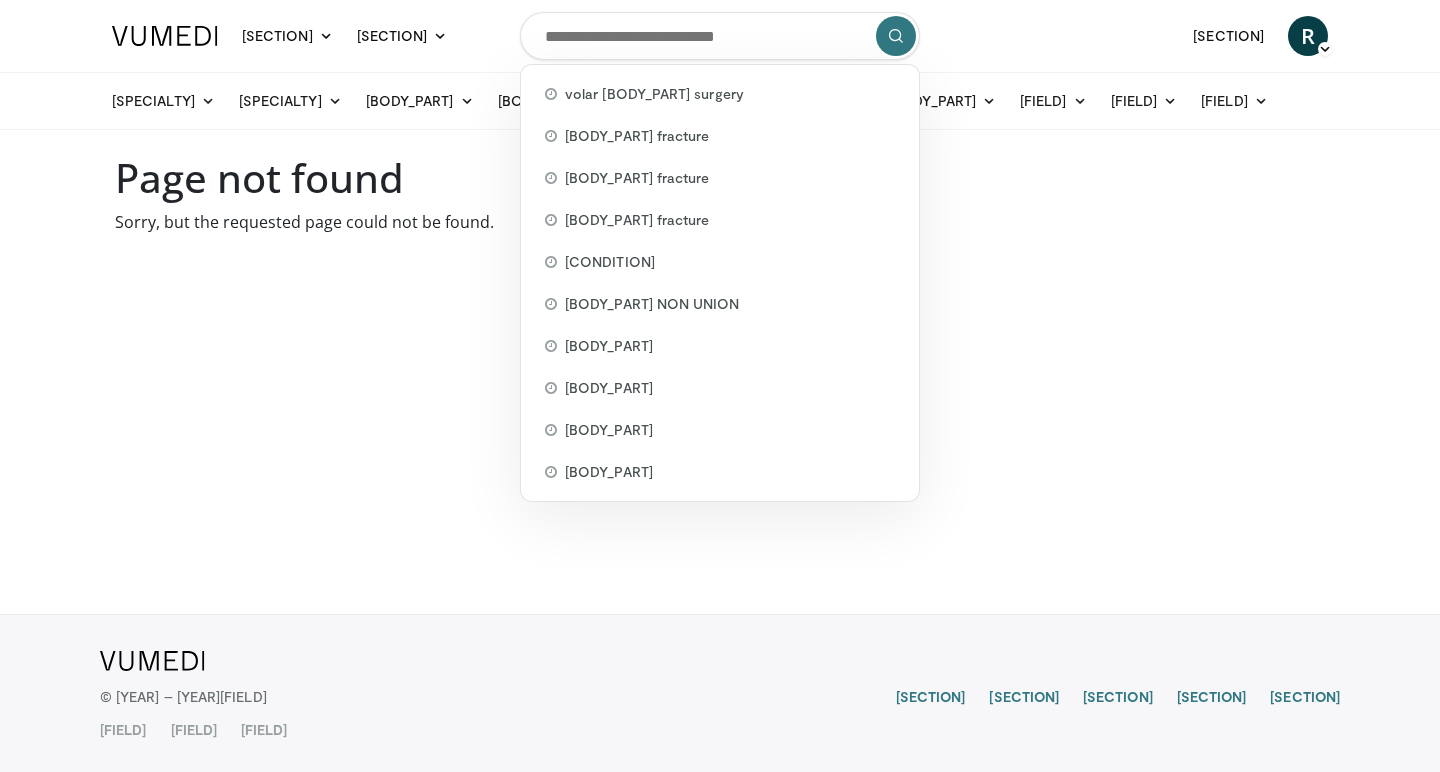 click at bounding box center (720, 36) 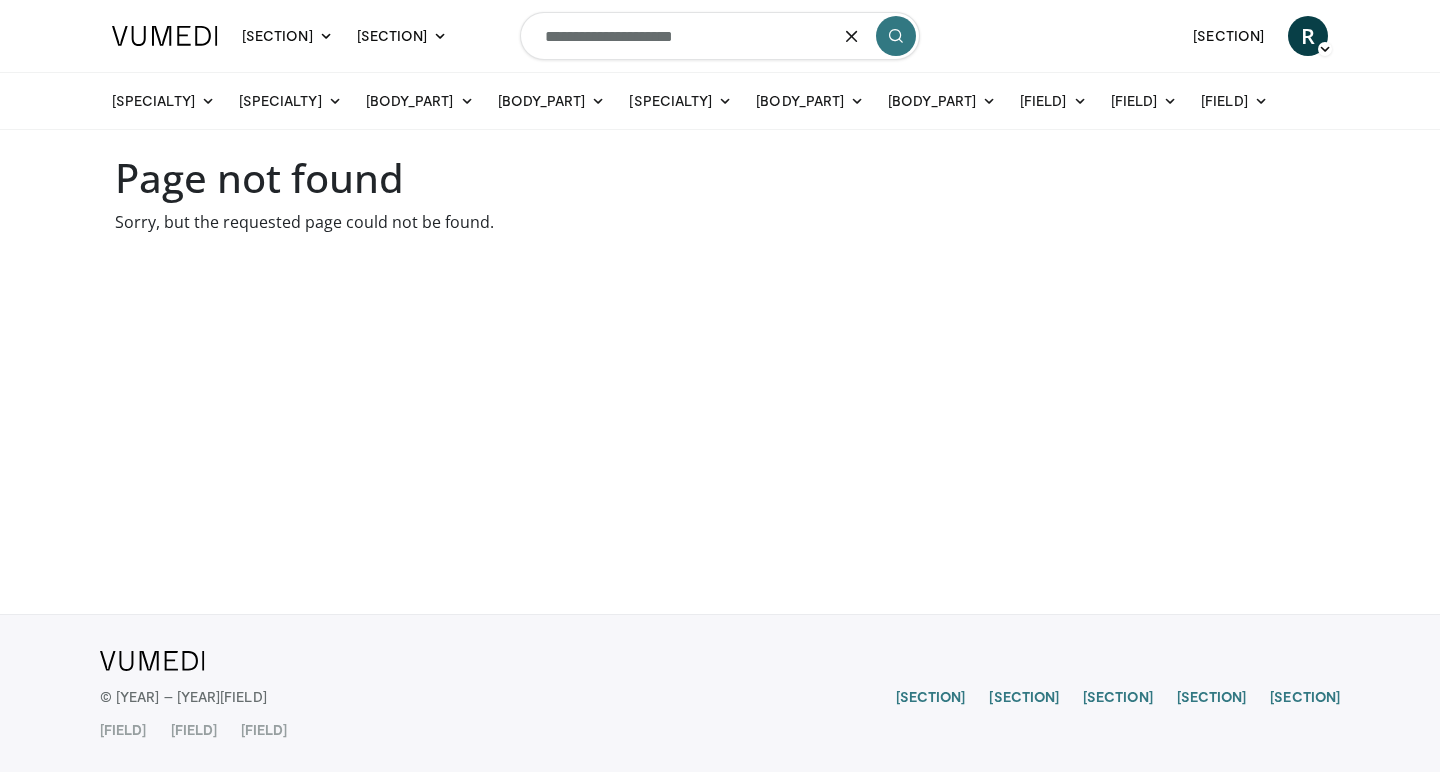 type on "**********" 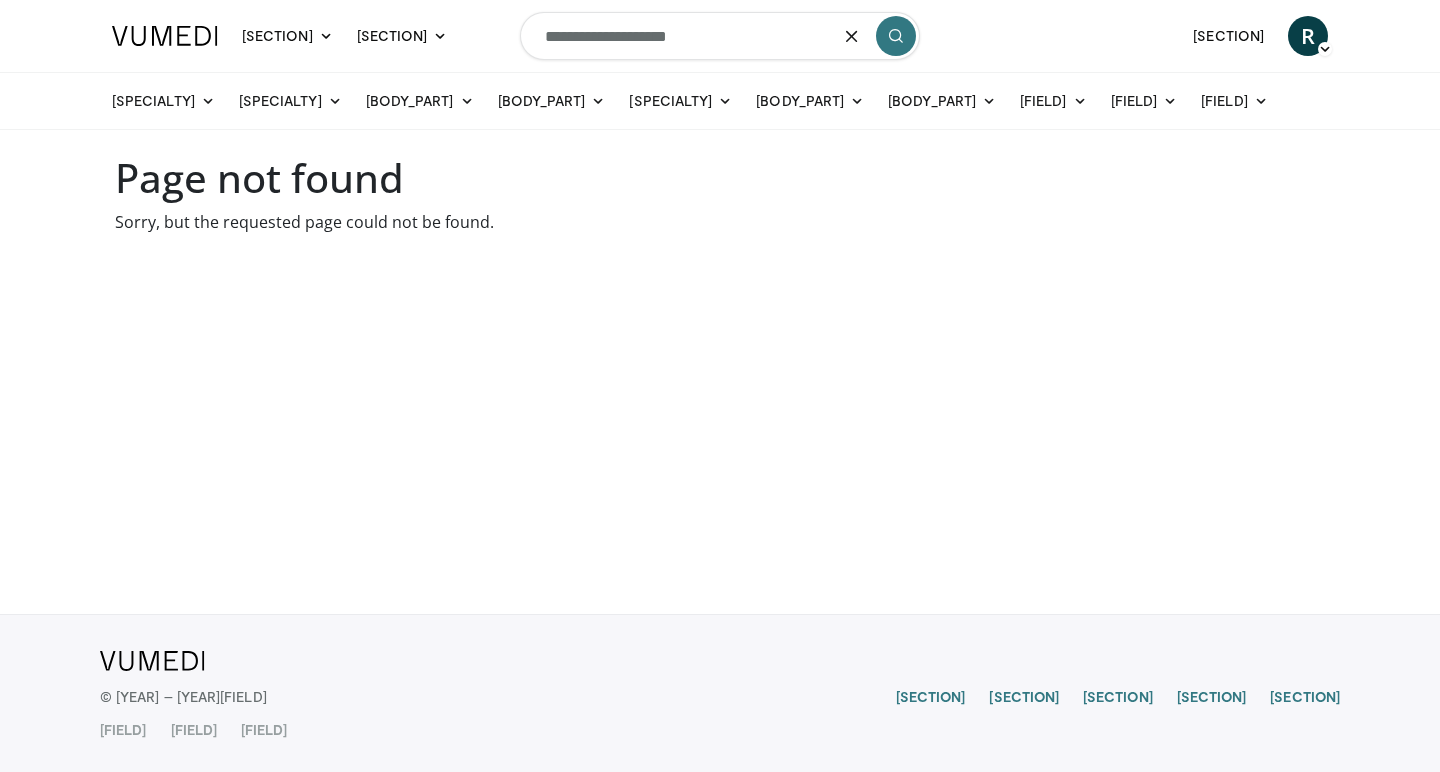 click at bounding box center (896, 36) 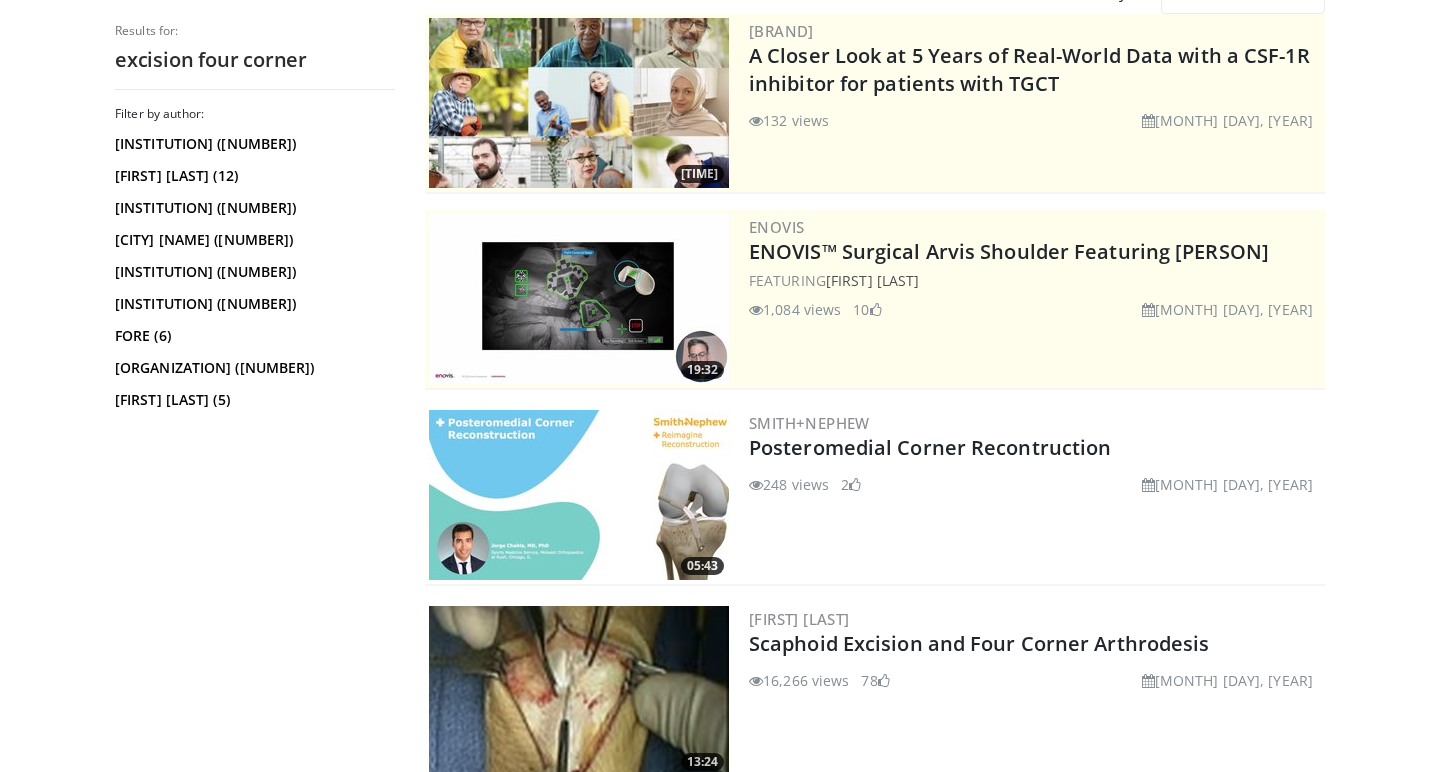 scroll, scrollTop: 224, scrollLeft: 0, axis: vertical 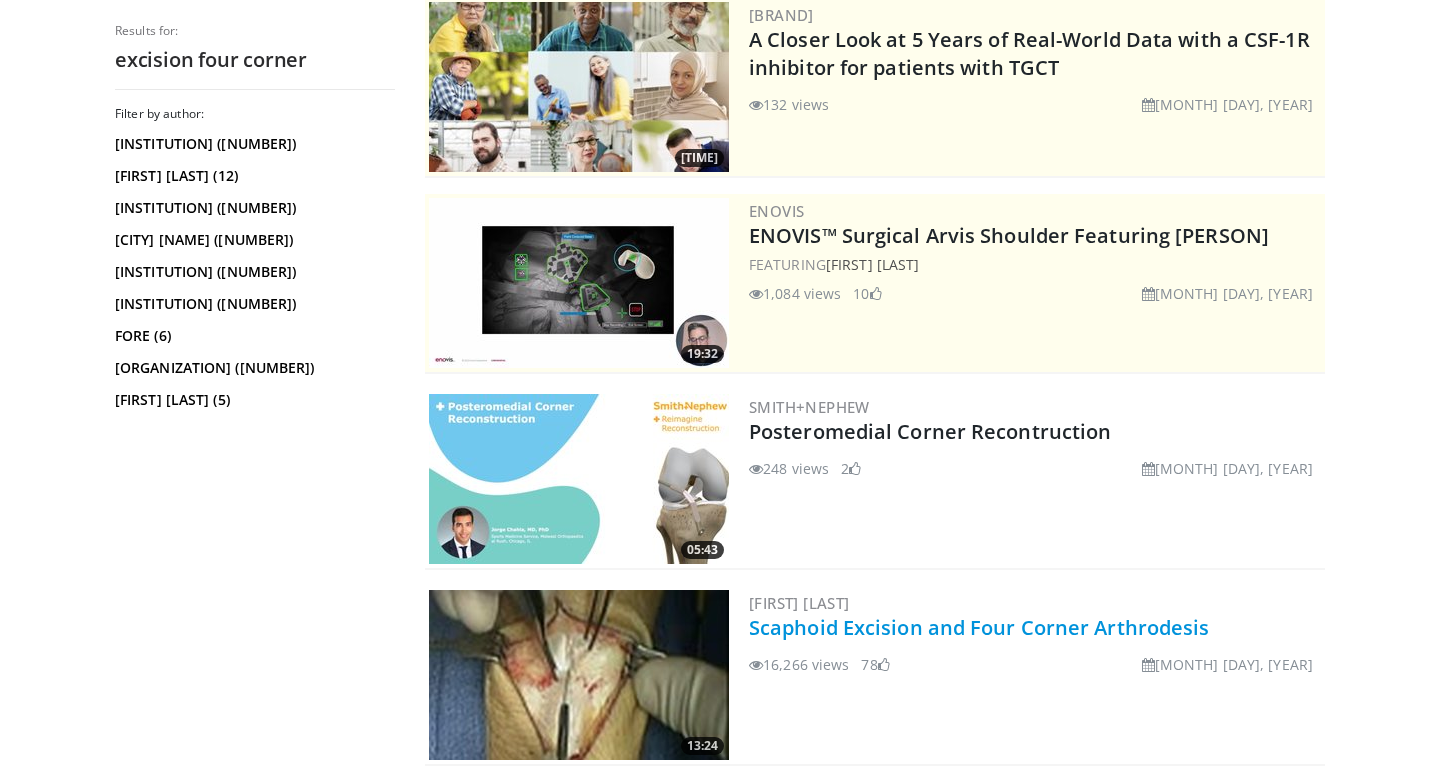 click on "Scaphoid Excision and Four Corner Arthrodesis" at bounding box center (979, 627) 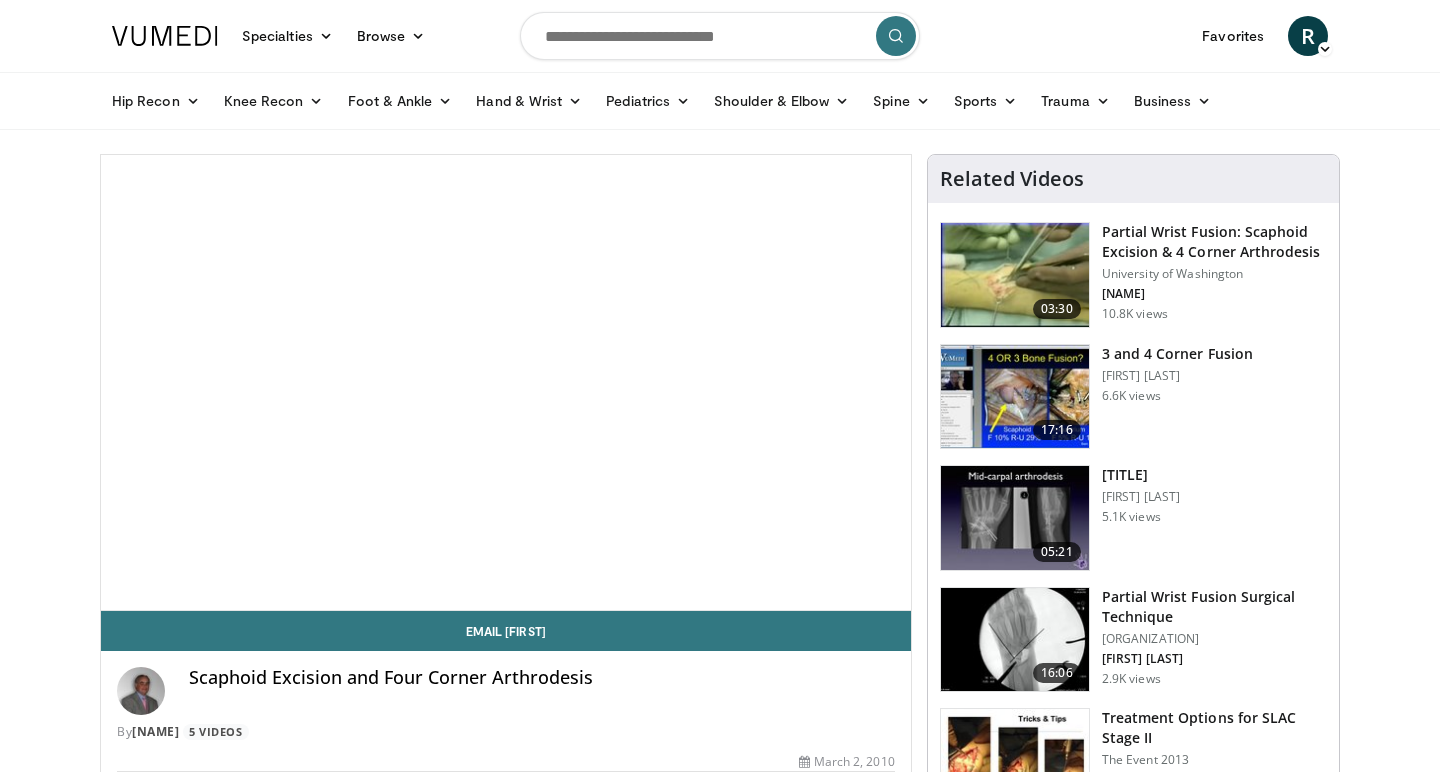 scroll, scrollTop: 0, scrollLeft: 0, axis: both 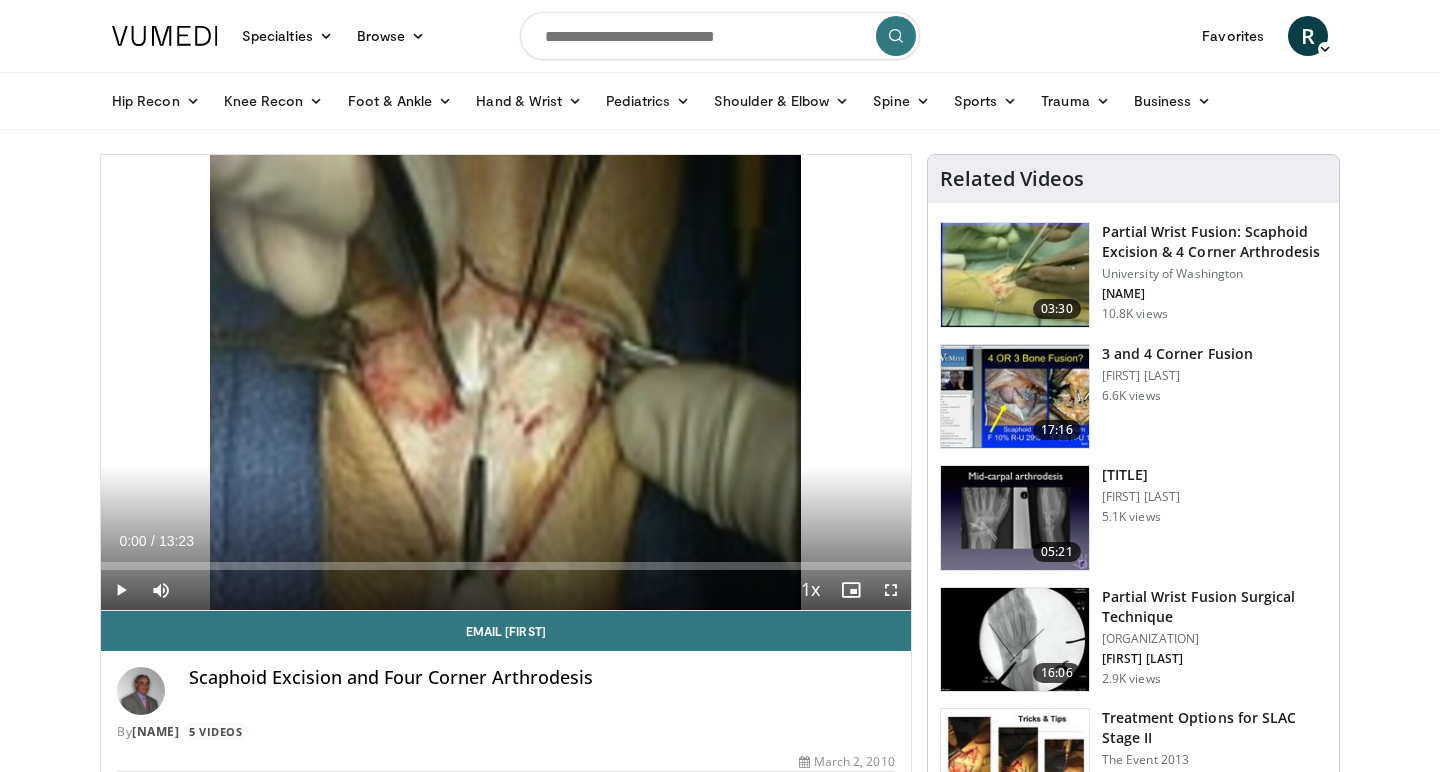 click at bounding box center (891, 590) 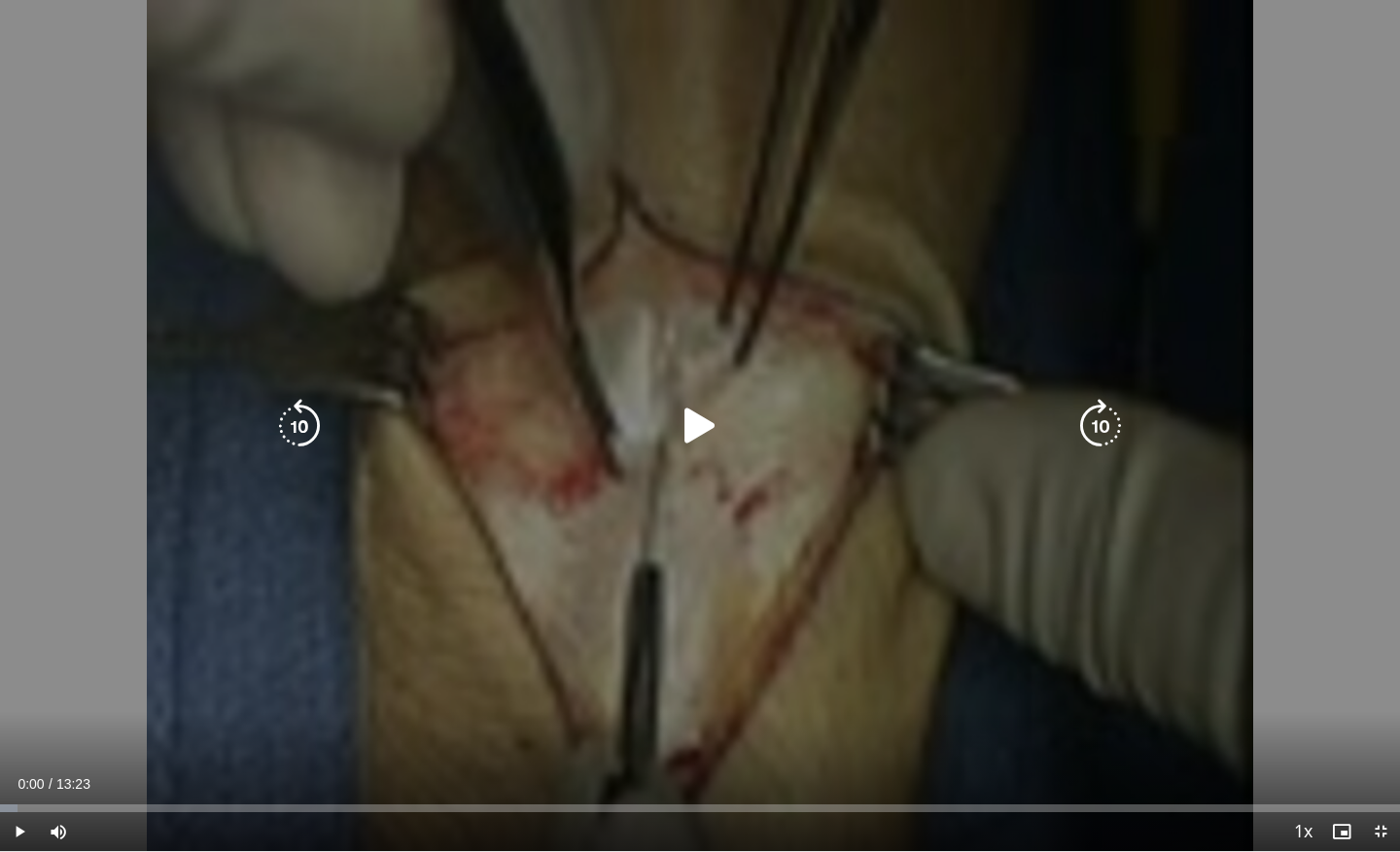 click at bounding box center [700, 426] 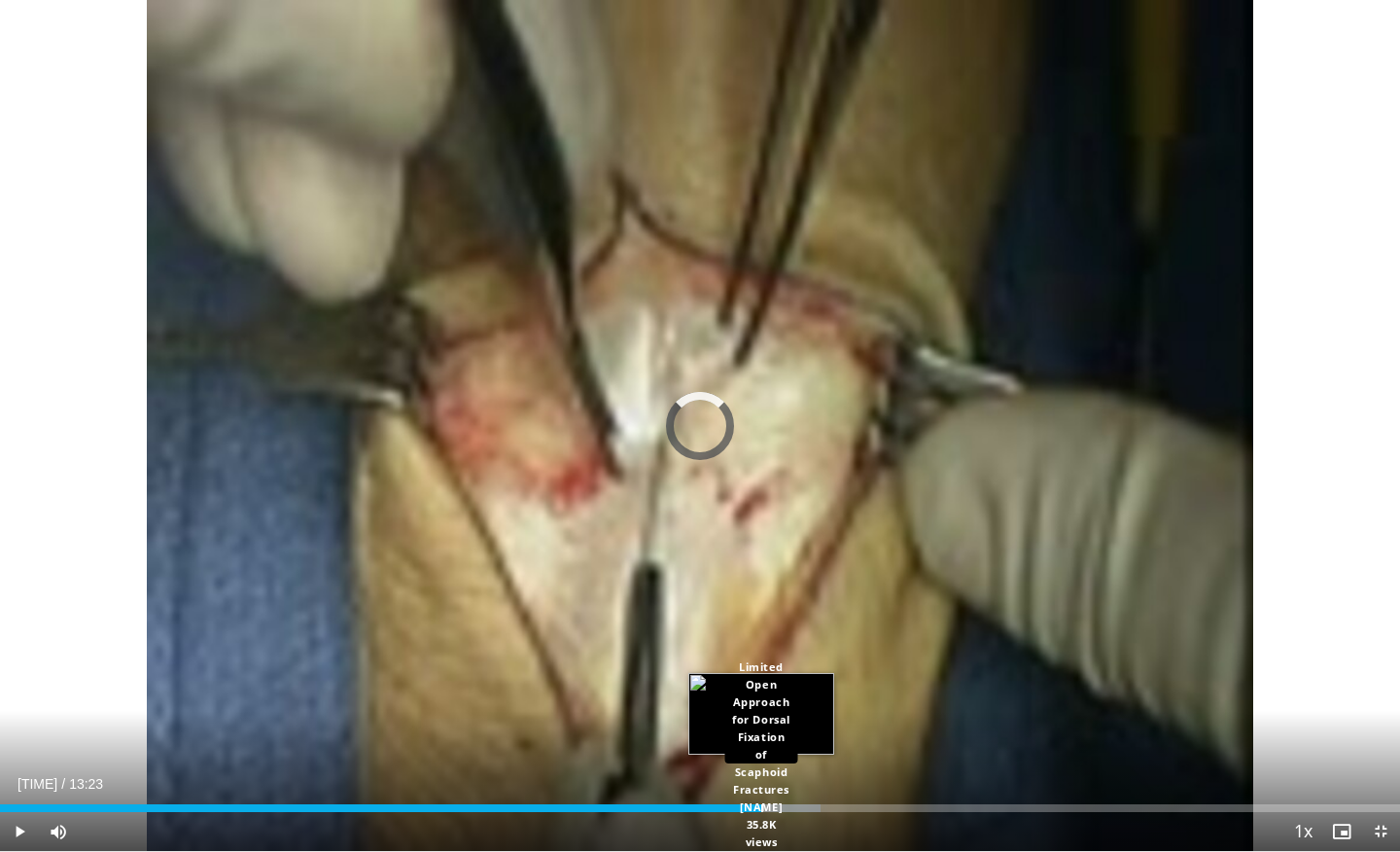 click on "Loaded :  58.59% 07:08 07:16" at bounding box center [700, 802] 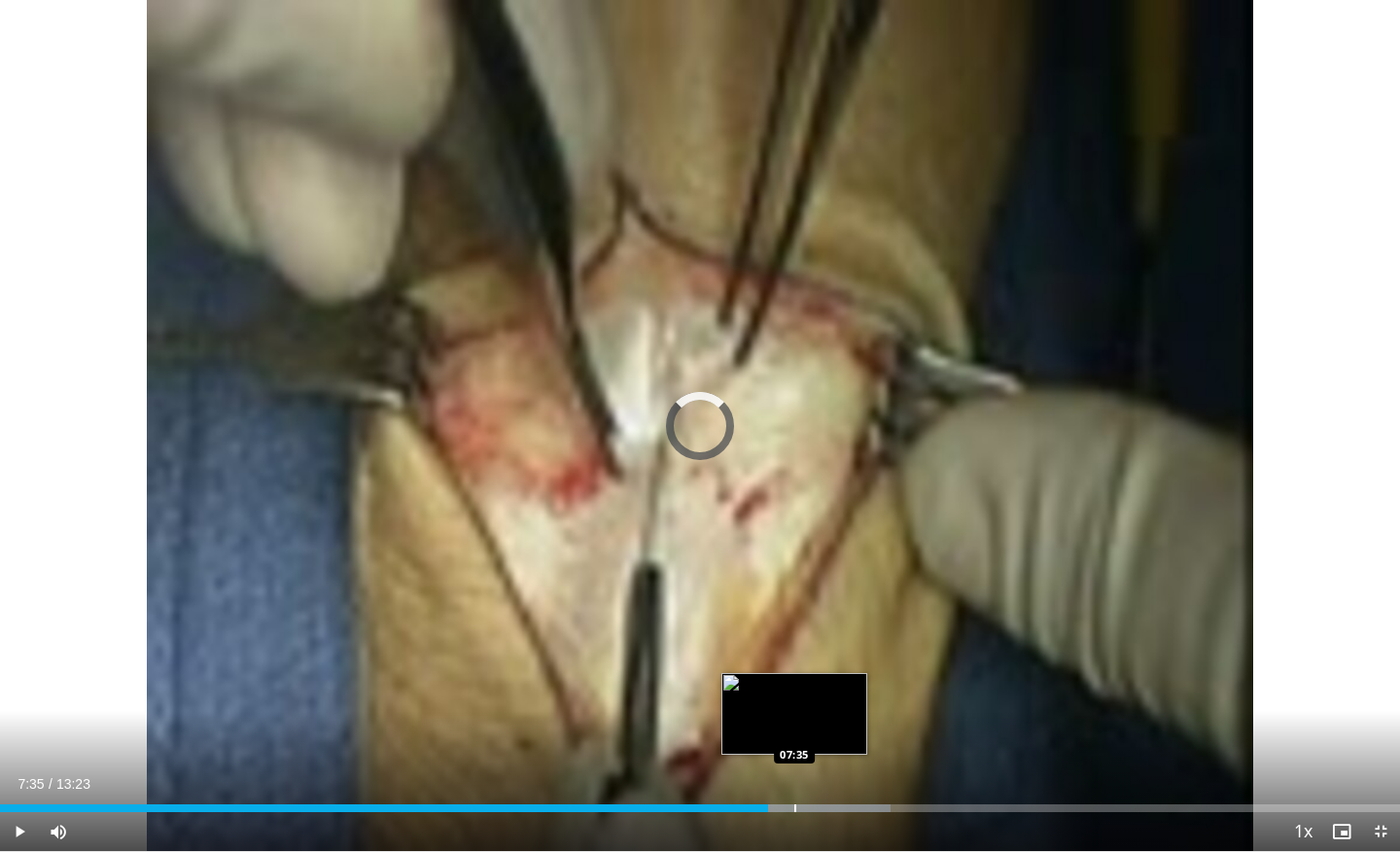 click at bounding box center [795, 808] 